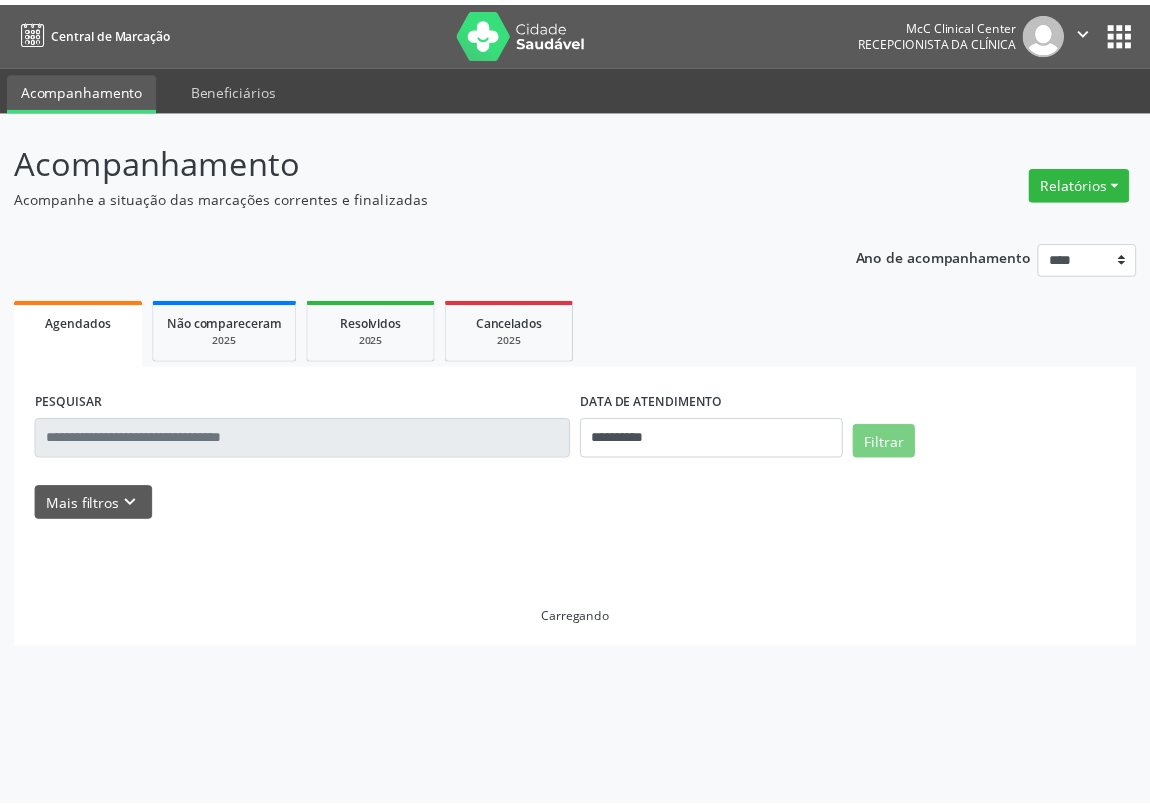 scroll, scrollTop: 0, scrollLeft: 0, axis: both 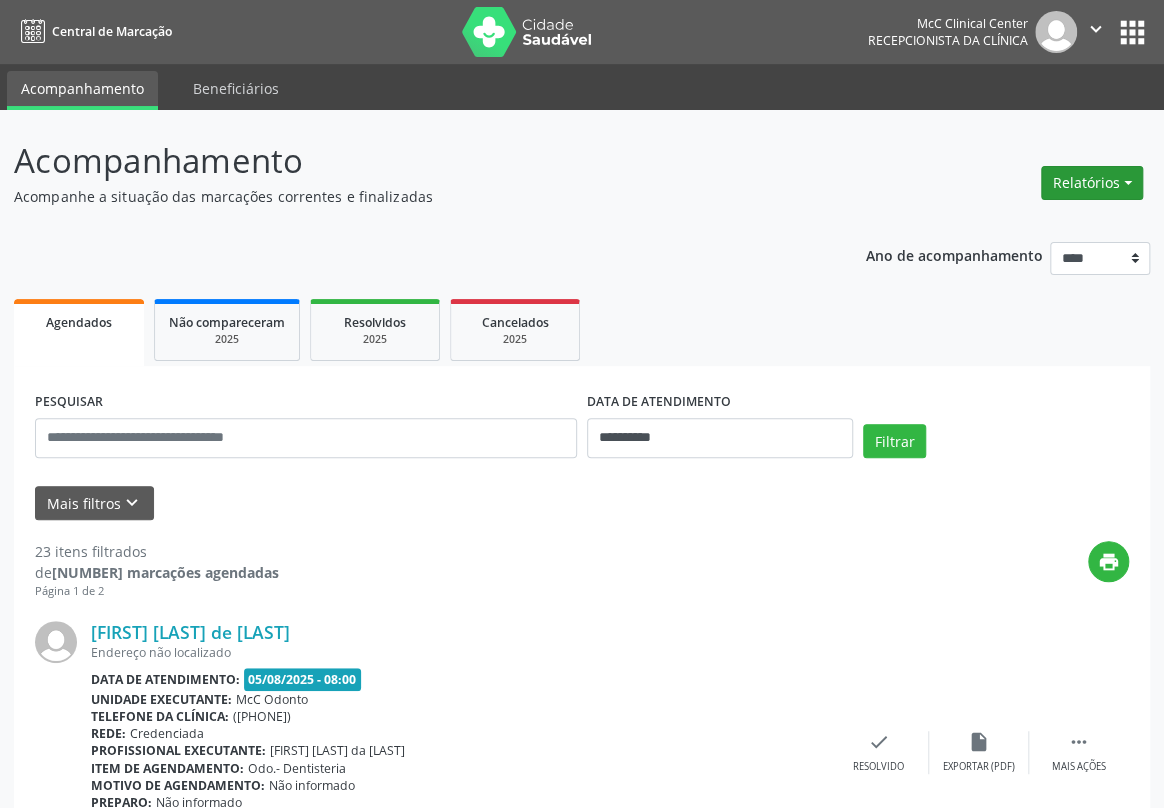 click on "Relatórios" at bounding box center (1092, 183) 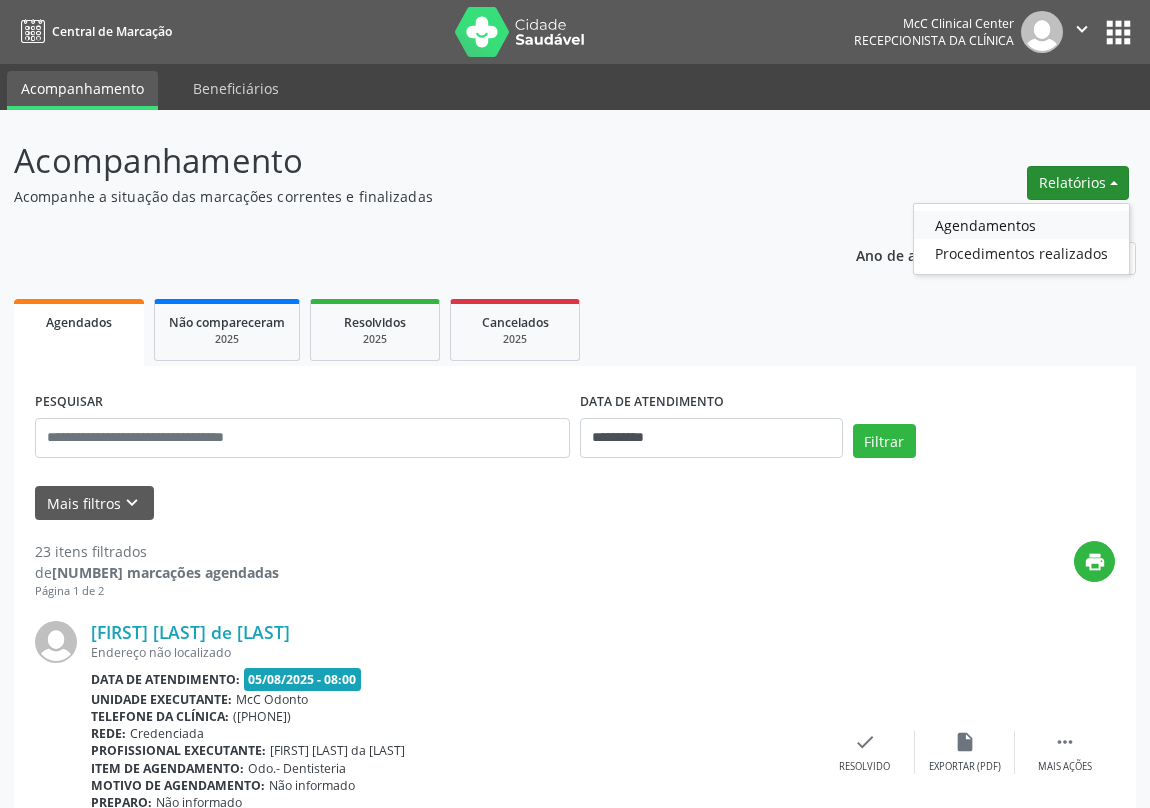 click on "Agendamentos" at bounding box center (1021, 225) 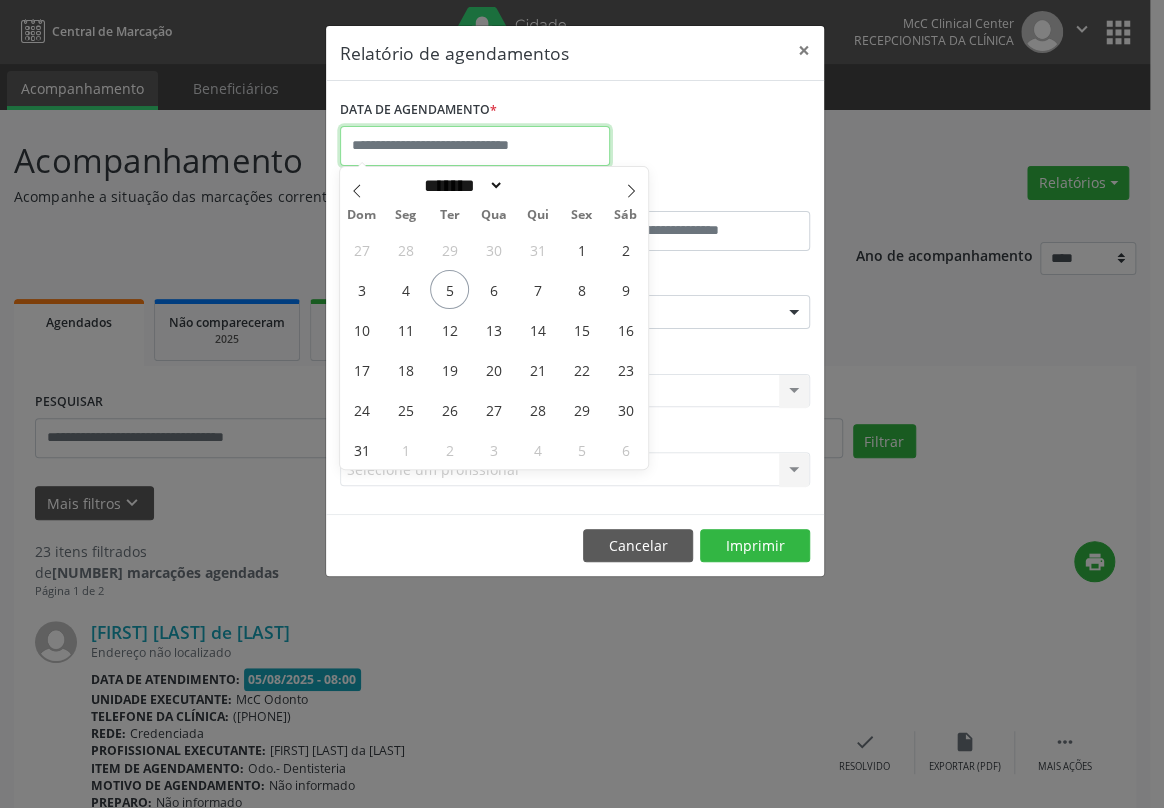 click at bounding box center [475, 146] 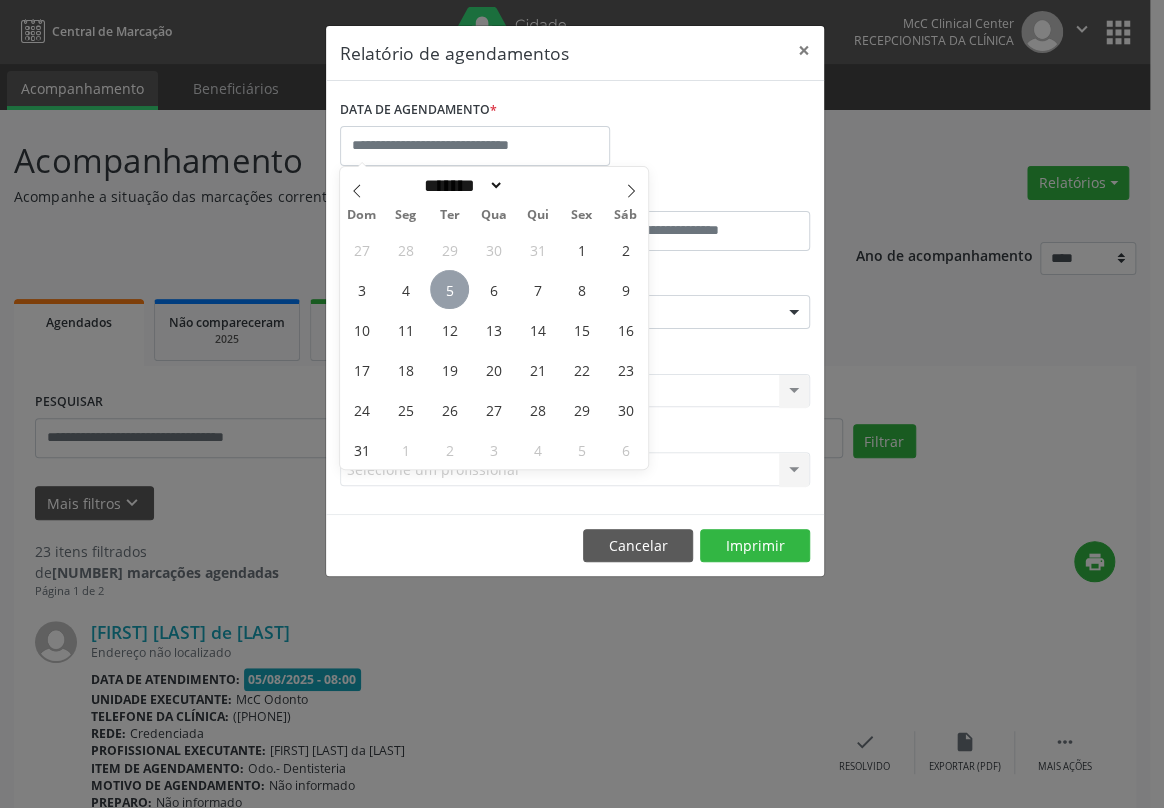 click on "5" at bounding box center (449, 289) 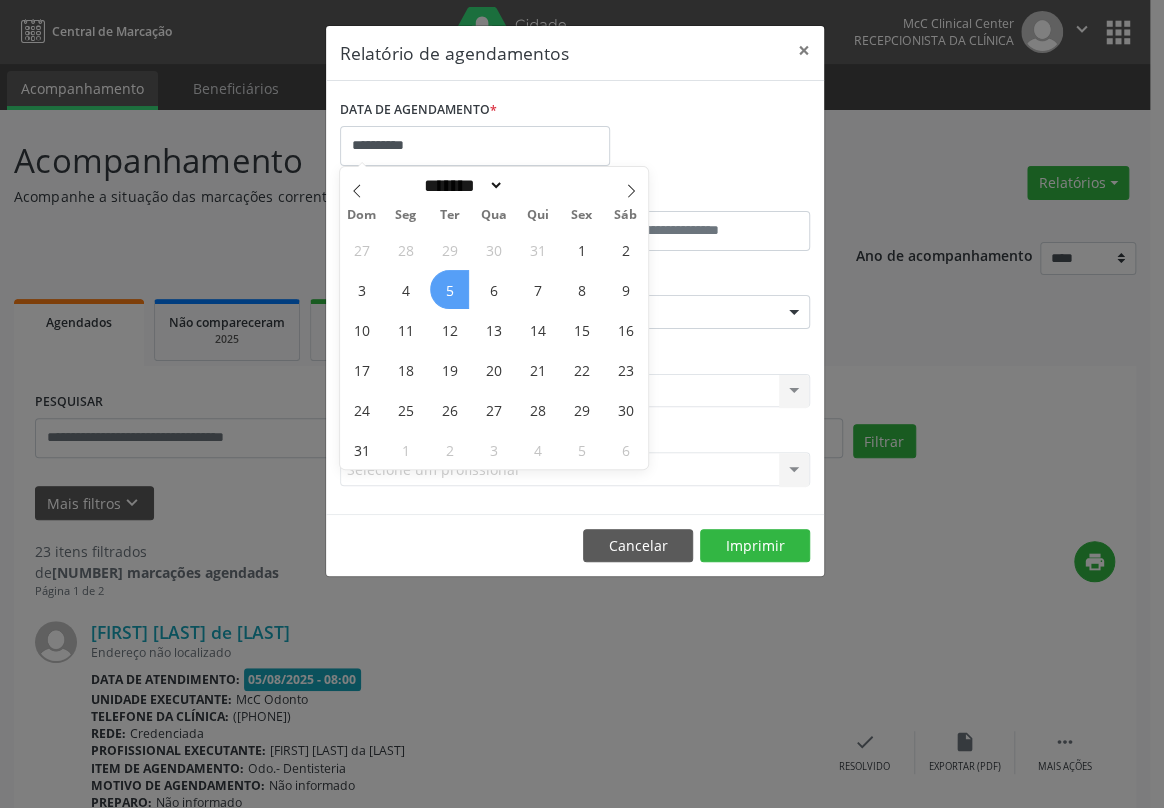 click on "5" at bounding box center [449, 289] 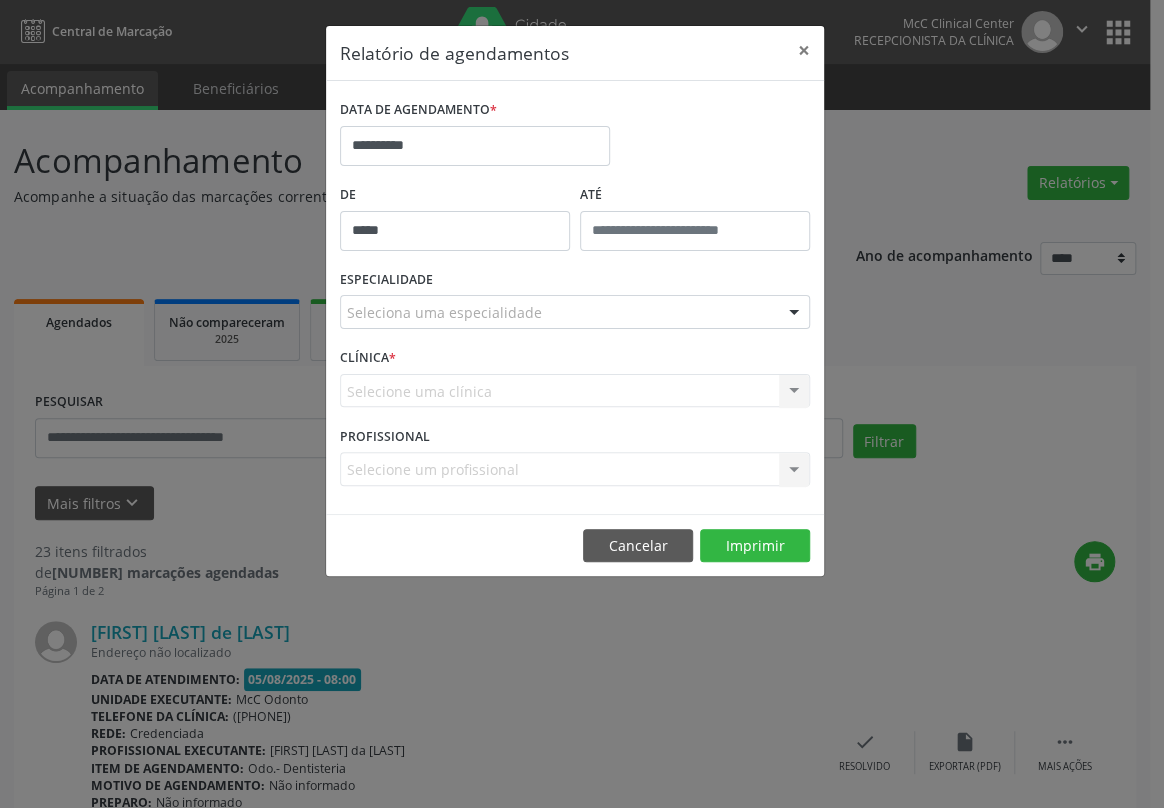 click on "*****" at bounding box center (455, 231) 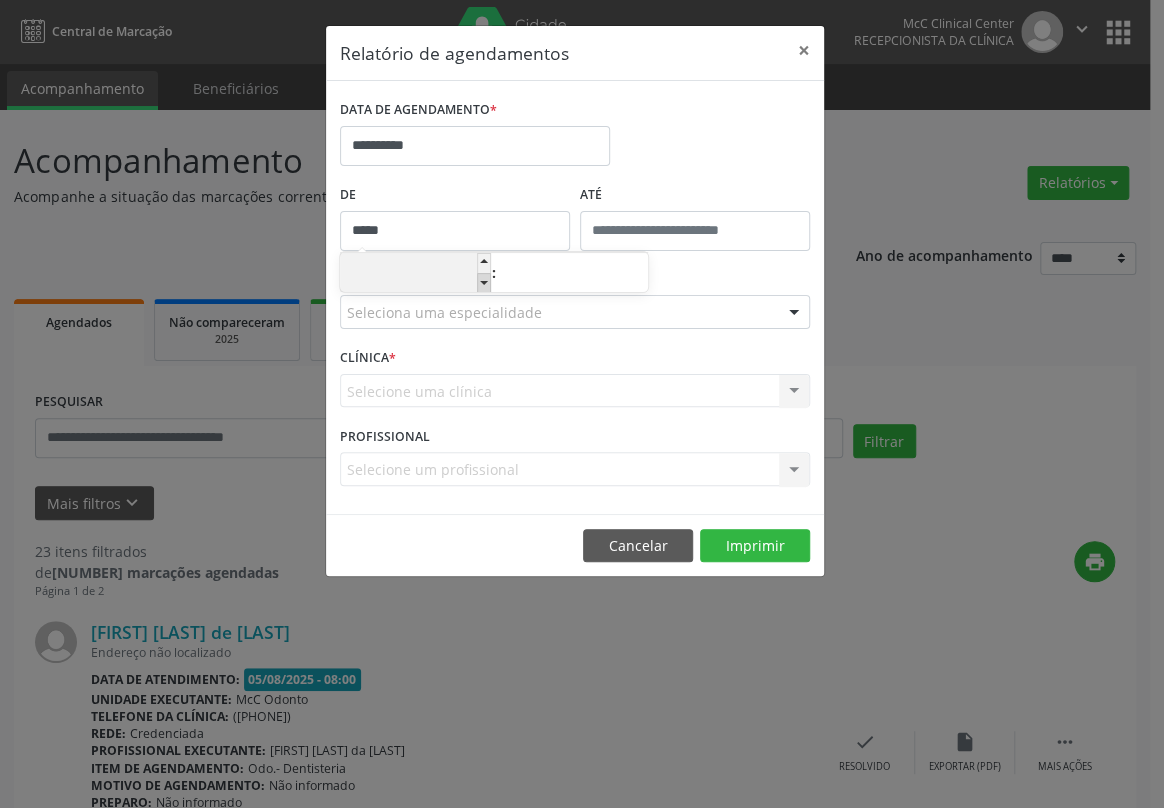 click at bounding box center [484, 283] 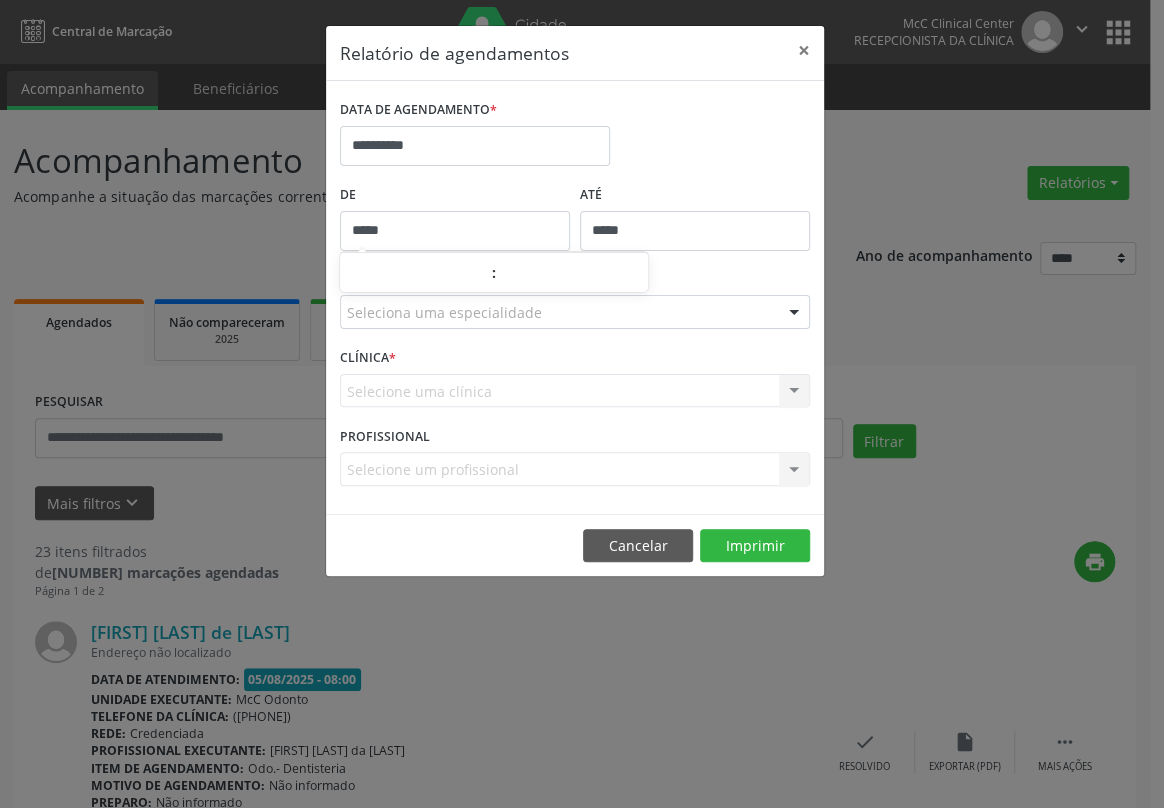 click on "*****" at bounding box center (695, 231) 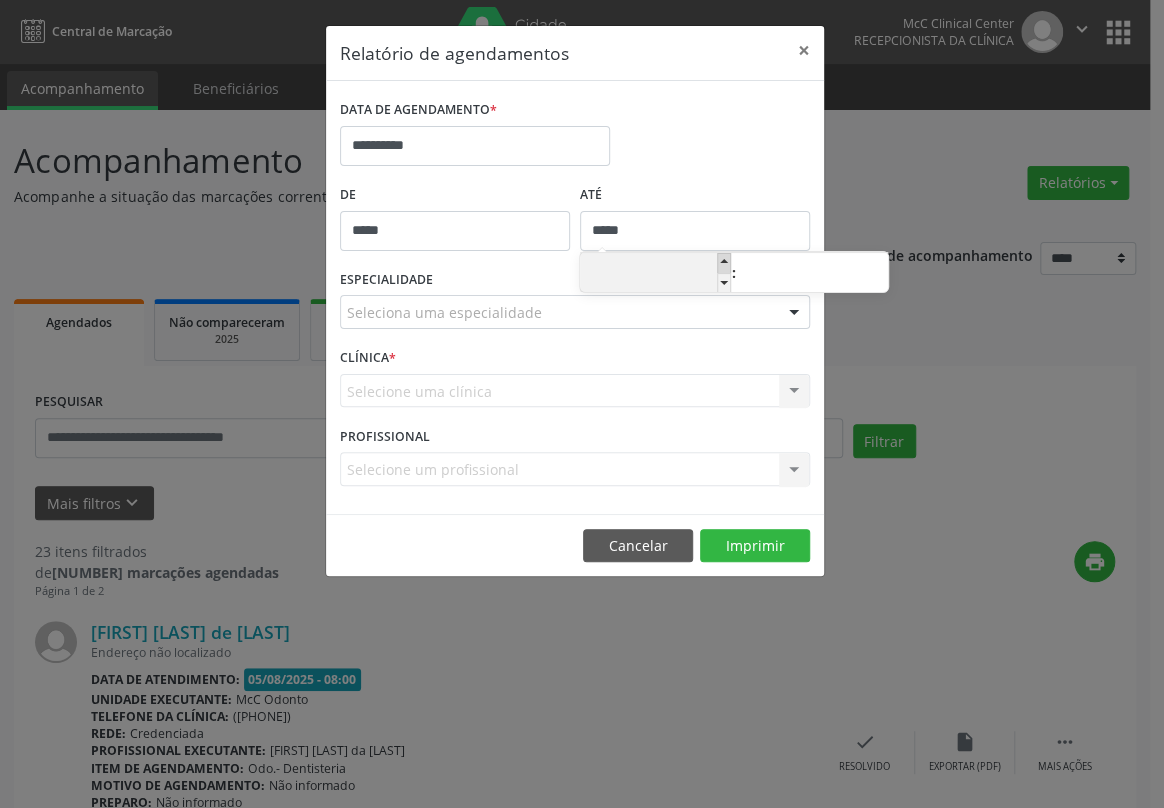 click at bounding box center (724, 263) 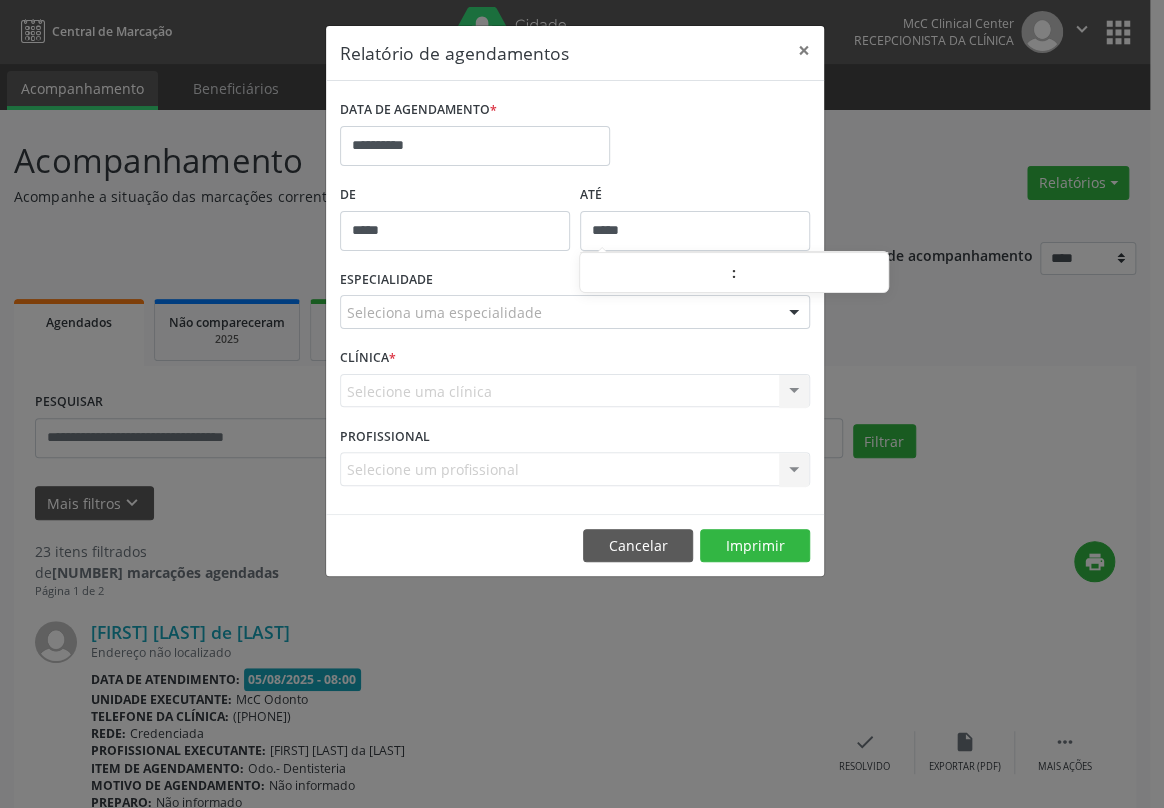click on "*****" at bounding box center (695, 231) 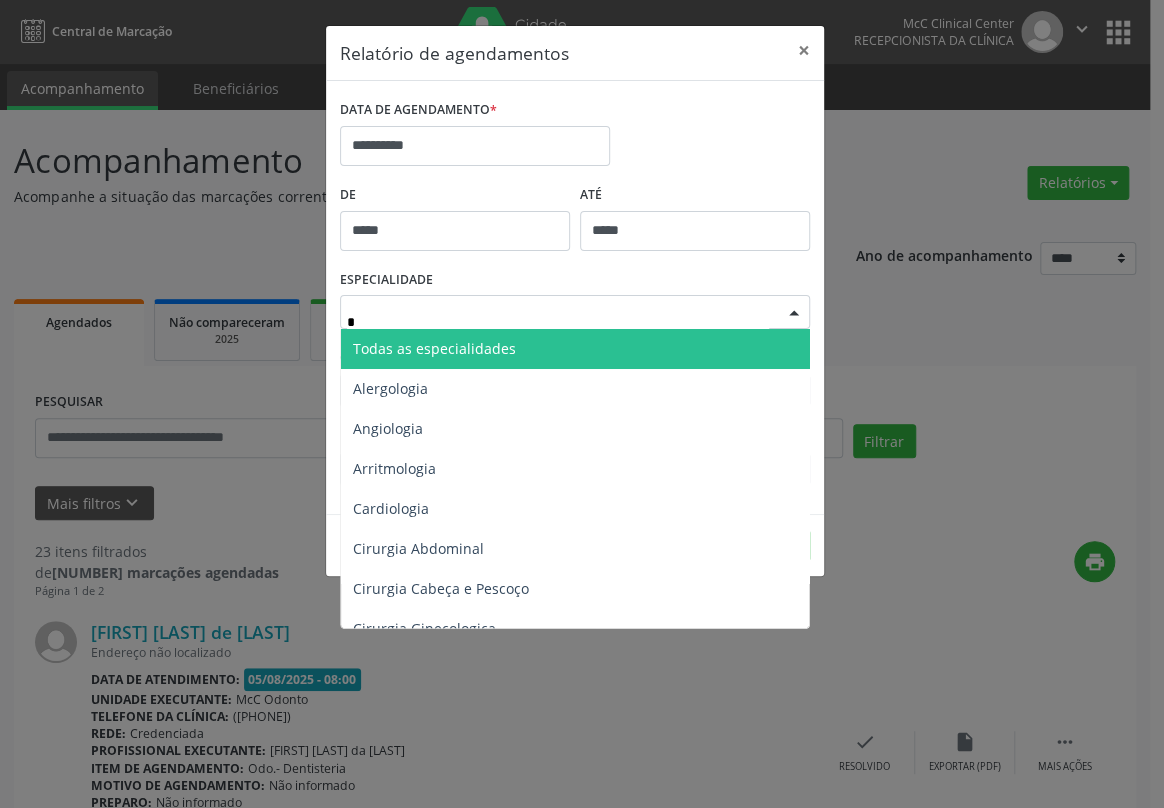 type on "**" 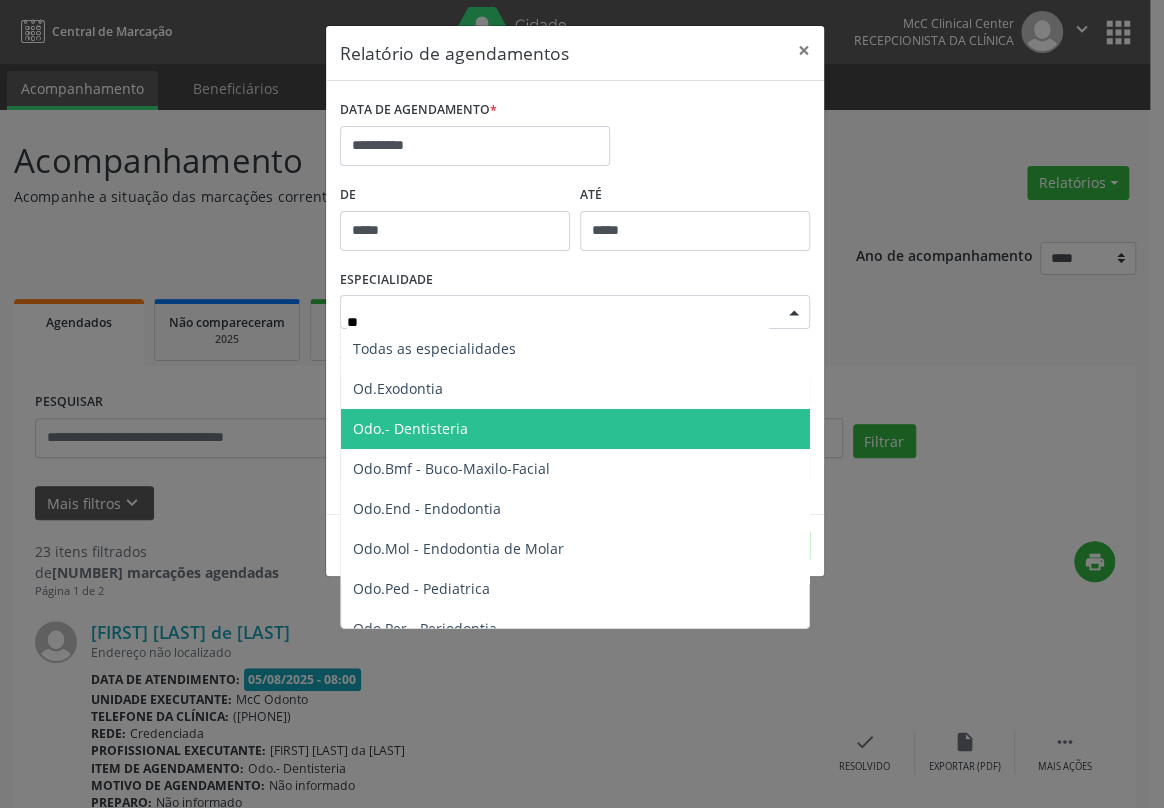 click on "Odo.- Dentisteria" at bounding box center [410, 428] 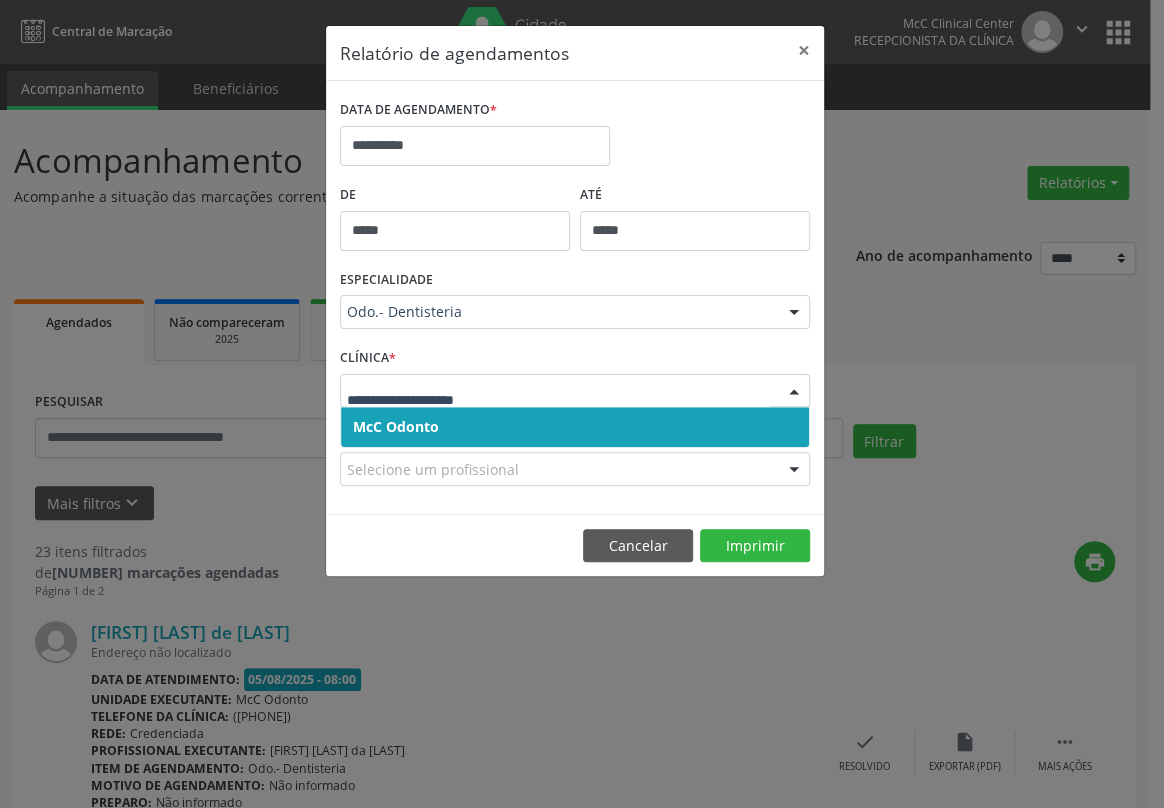 click on "McC Odonto" at bounding box center (396, 426) 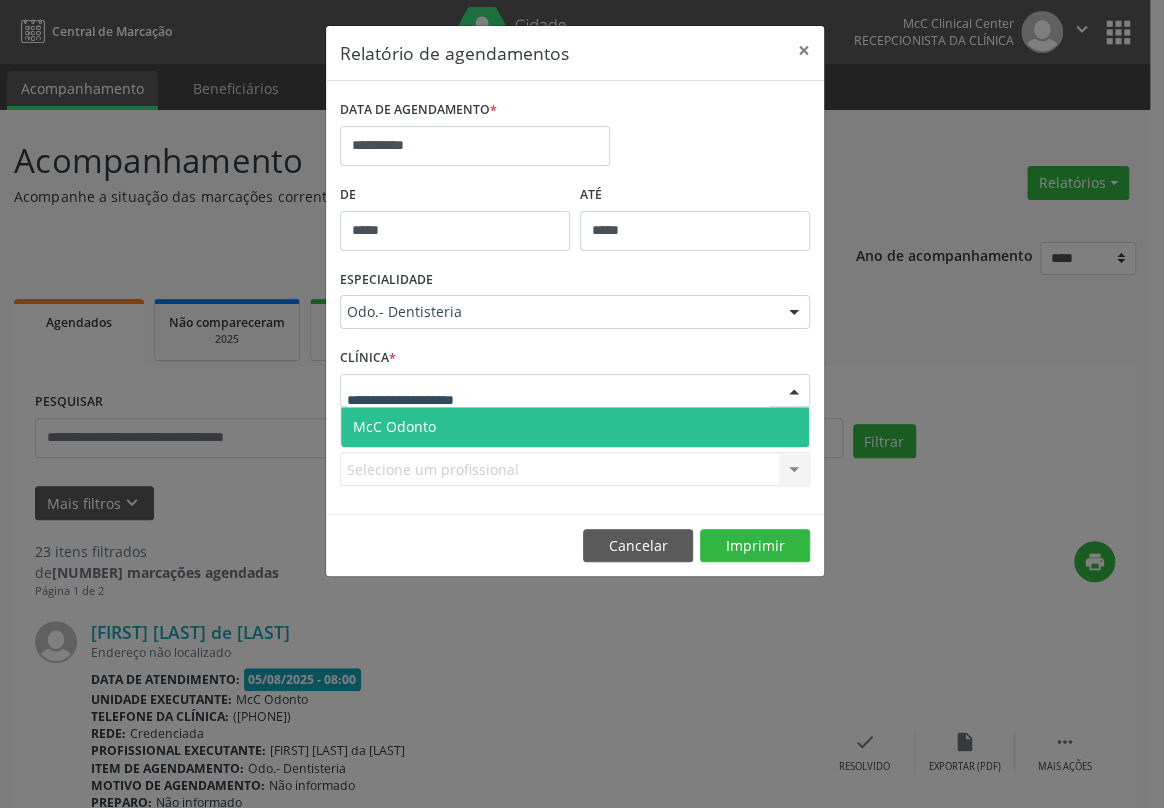 click on "McC Odonto" at bounding box center (394, 426) 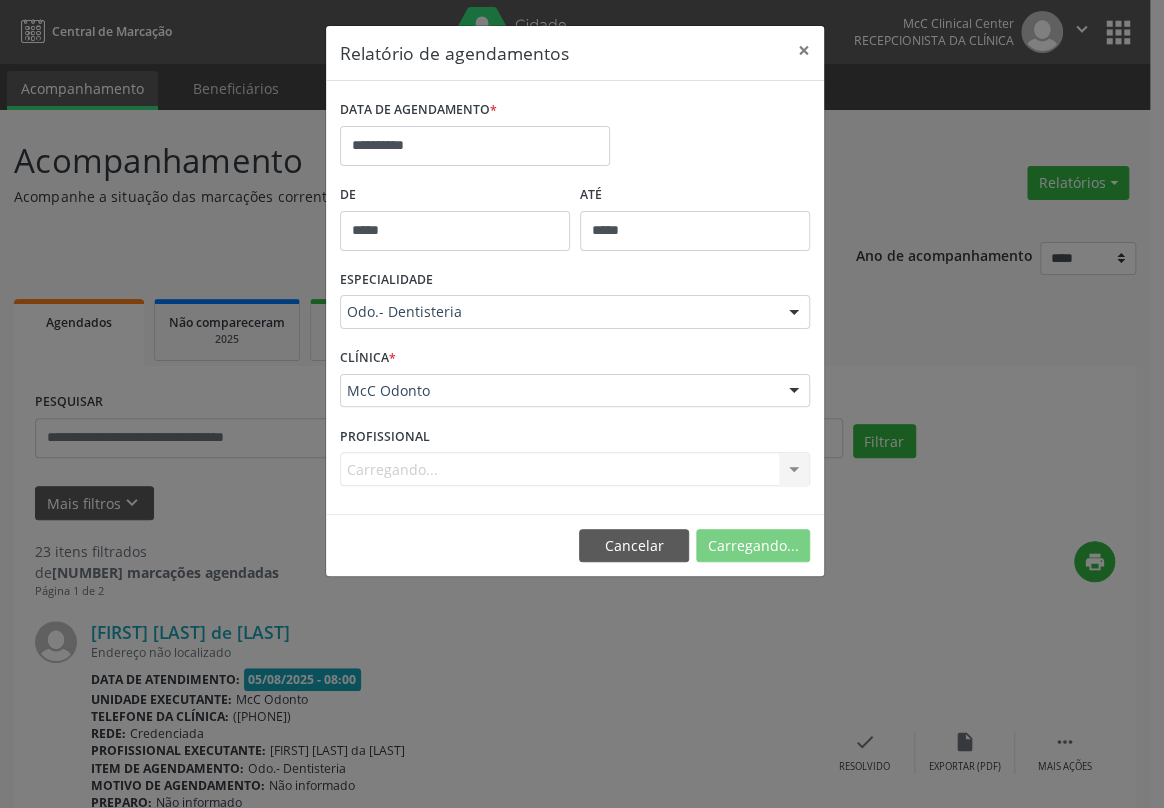 click on "McC Odonto" at bounding box center [396, 426] 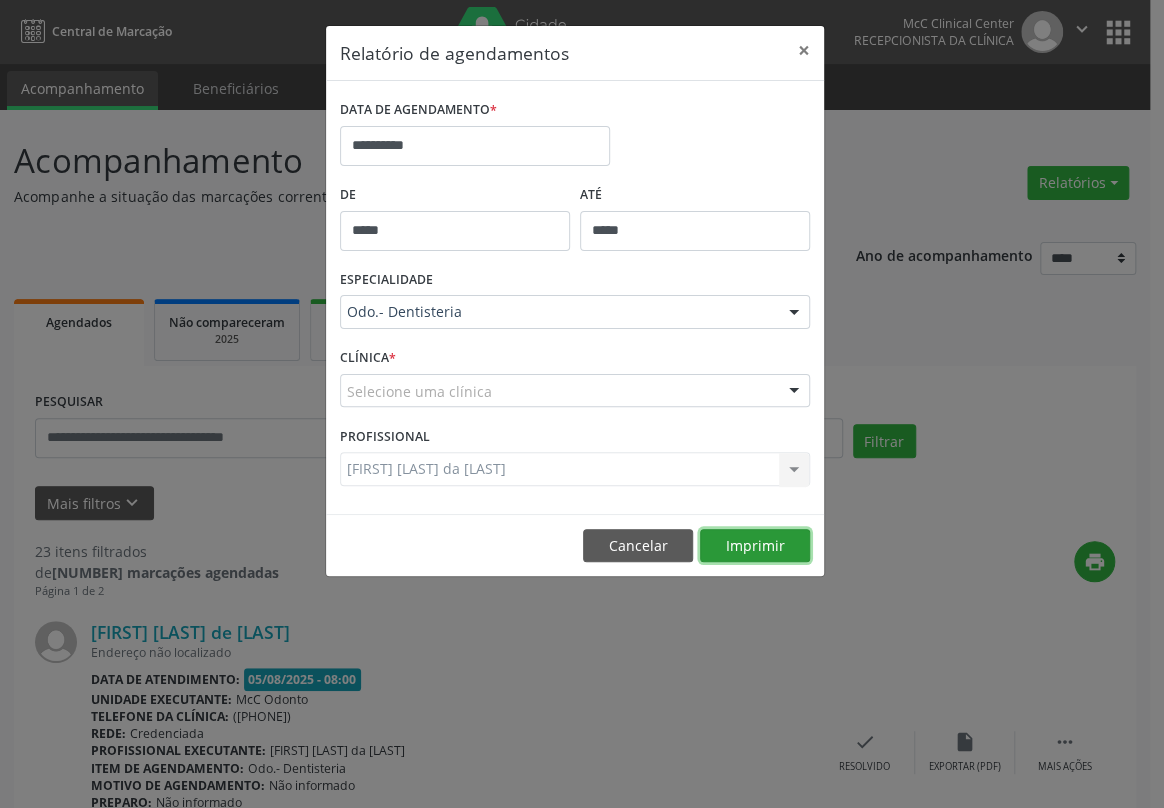 click on "Imprimir" at bounding box center (755, 546) 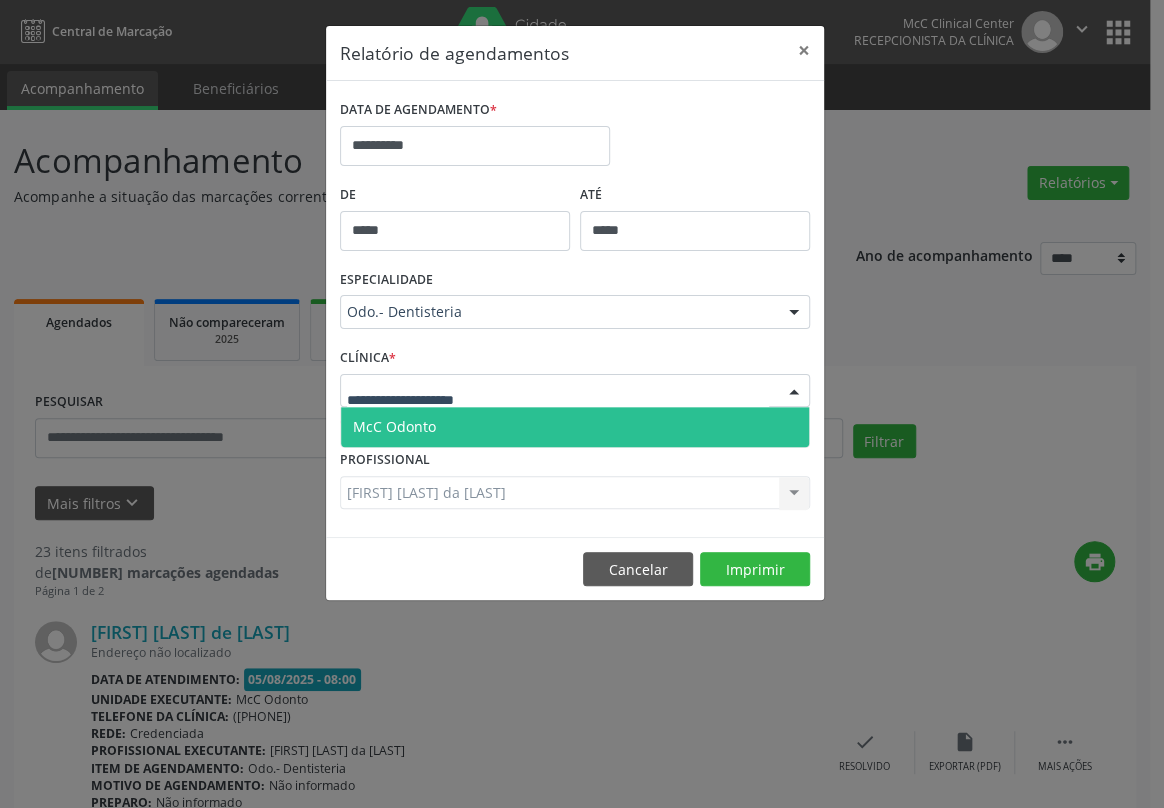 click on "McC Odonto" at bounding box center [575, 427] 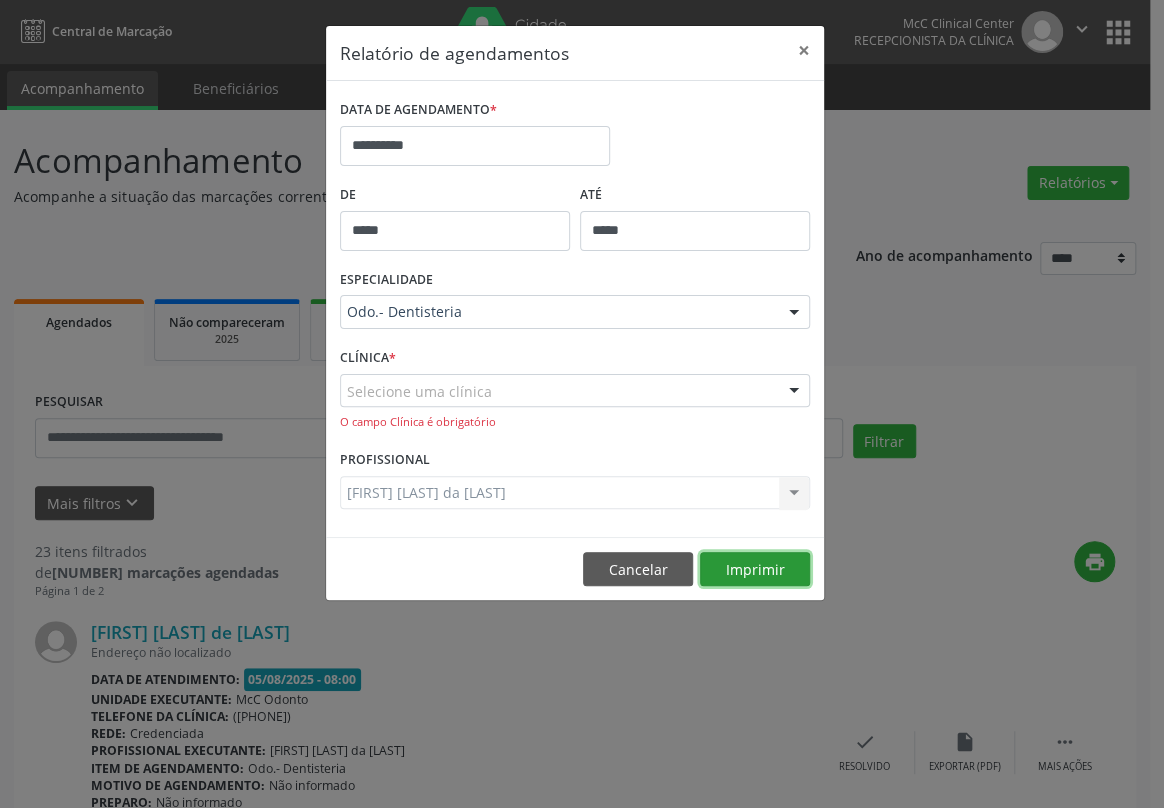 click on "Imprimir" at bounding box center [755, 569] 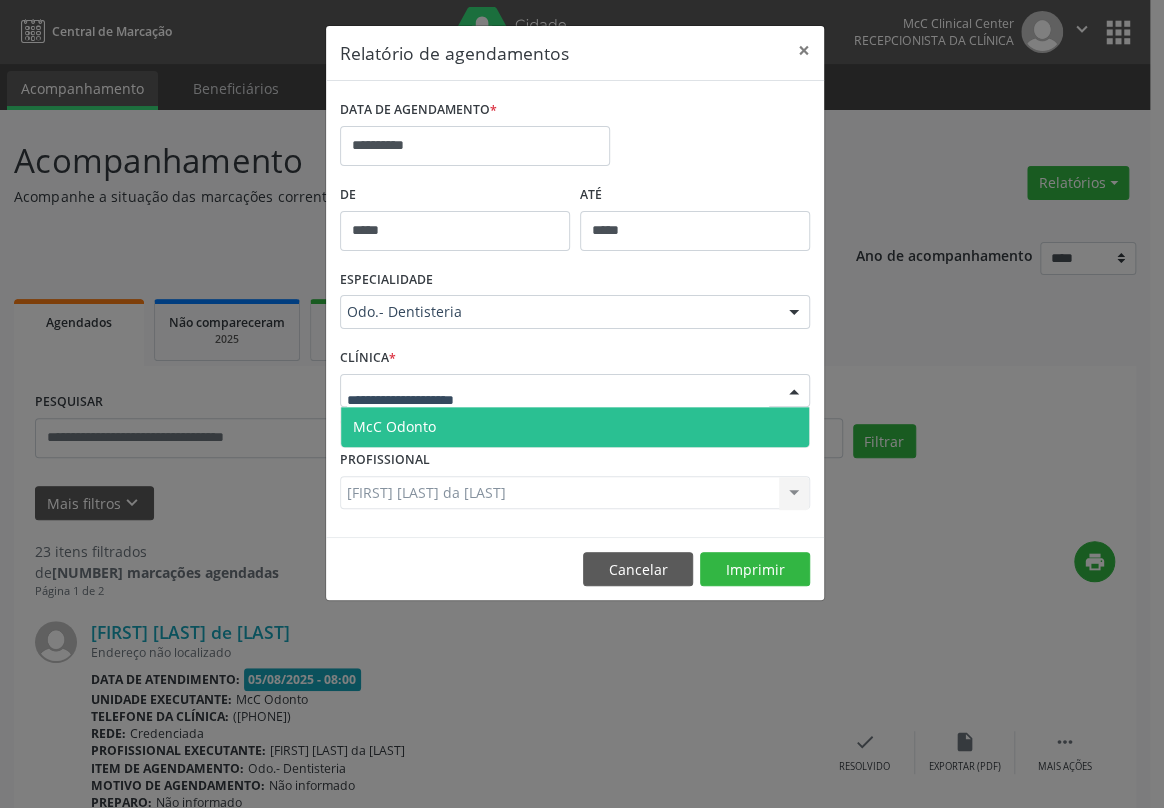 click on "McC Odonto" at bounding box center (575, 427) 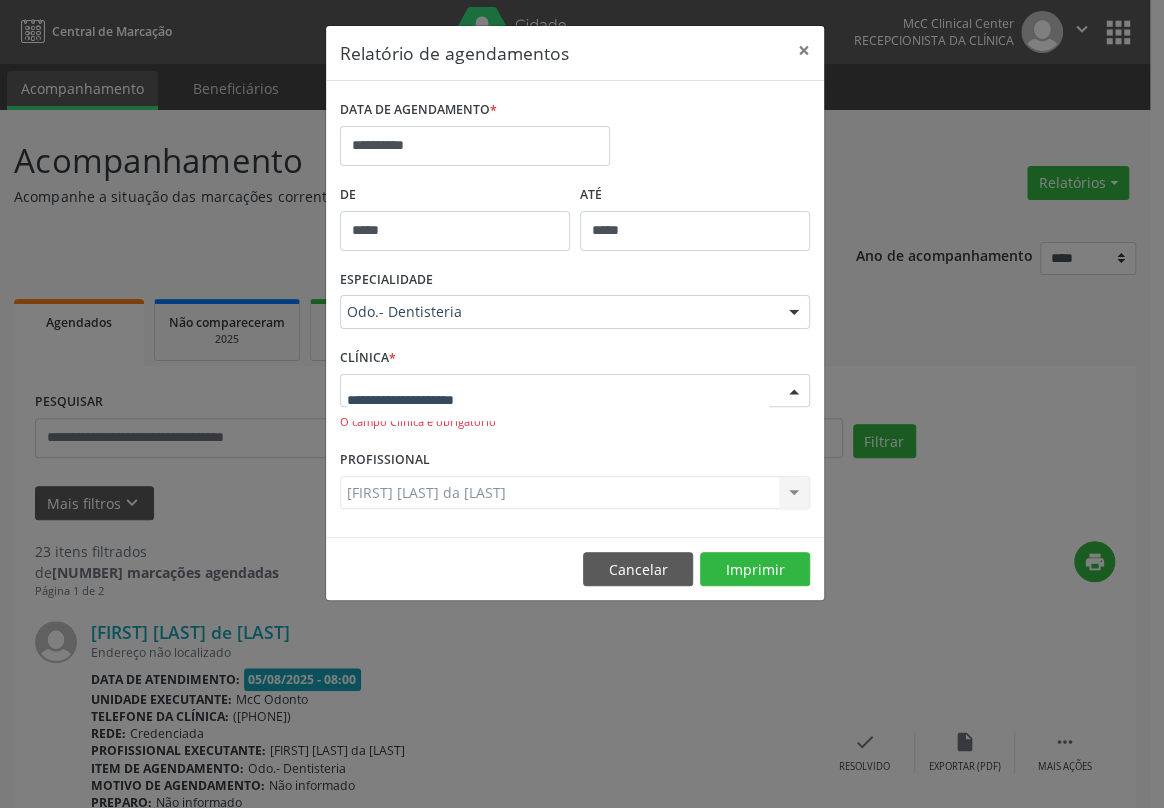 click at bounding box center [575, 391] 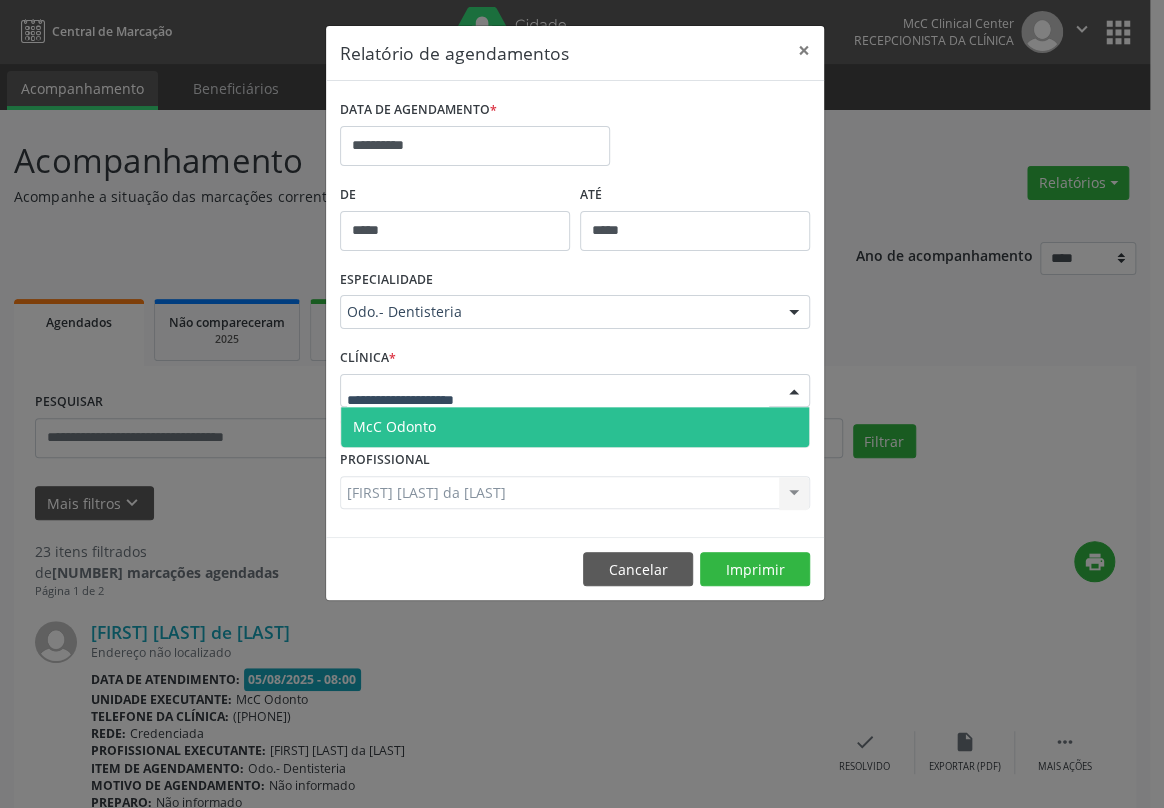 click on "McC Odonto" at bounding box center [394, 426] 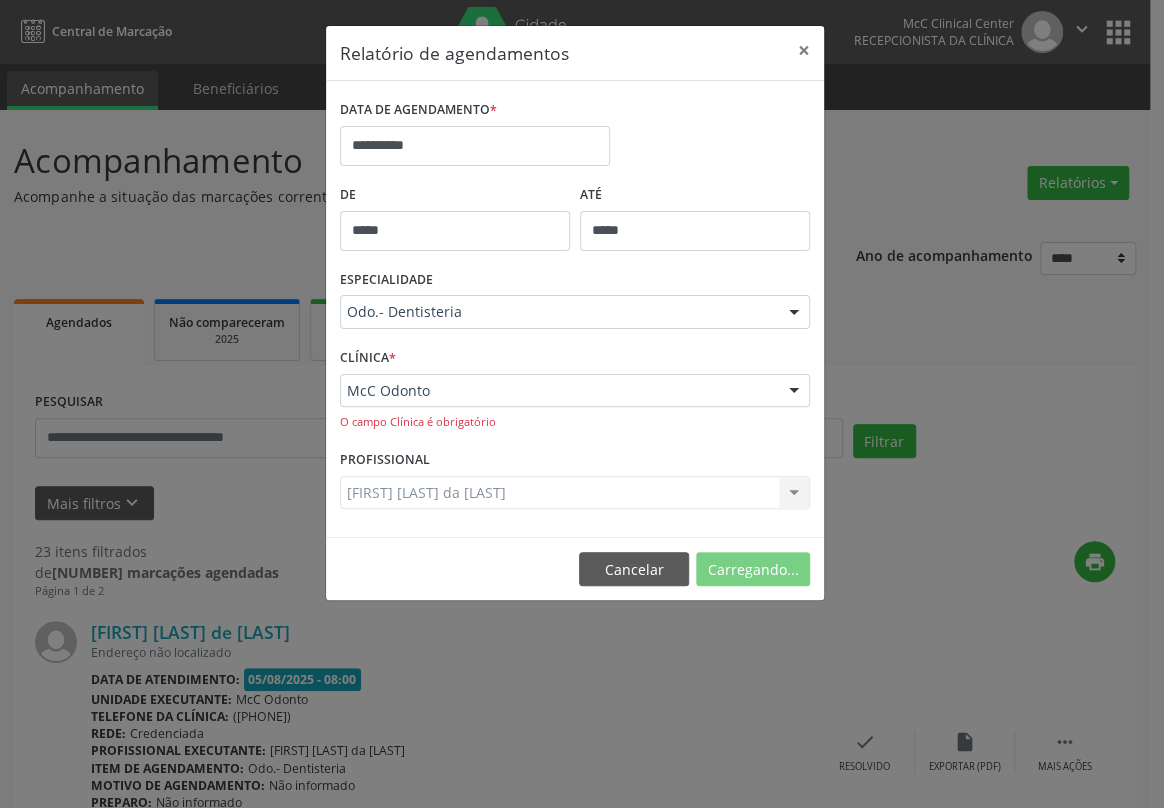 click on "McC Odonto McC Odonto
Nenhum resultado encontrado para: "   "
Não há nenhuma opção para ser exibida.
O campo Clínica é obrigatório" at bounding box center (575, 402) 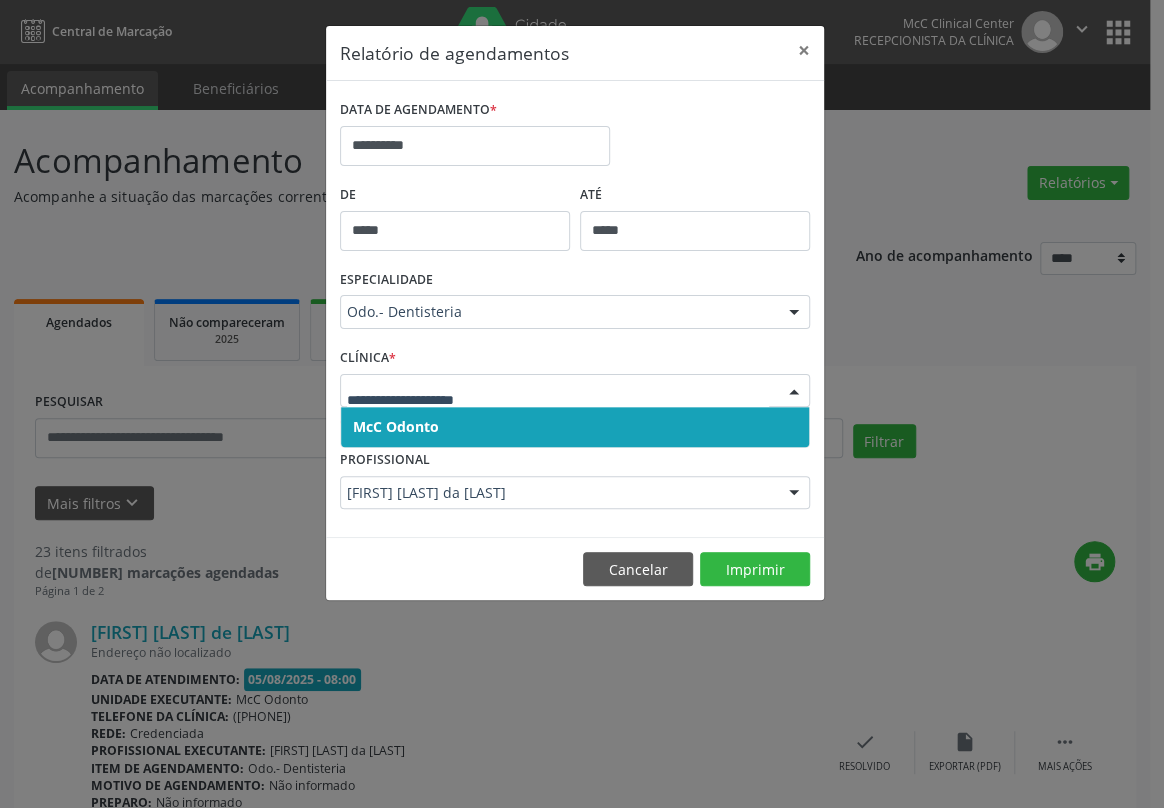 click on "McC Odonto" at bounding box center [396, 426] 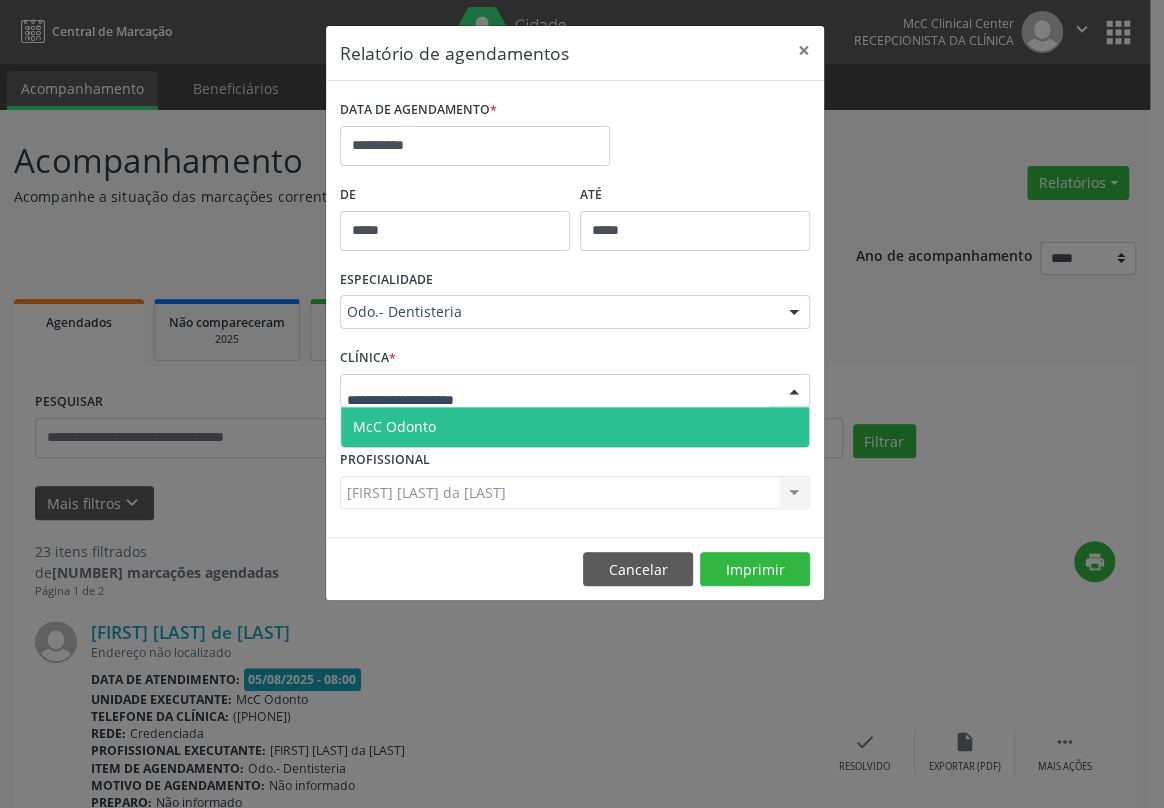 click on "McC Odonto" at bounding box center (394, 426) 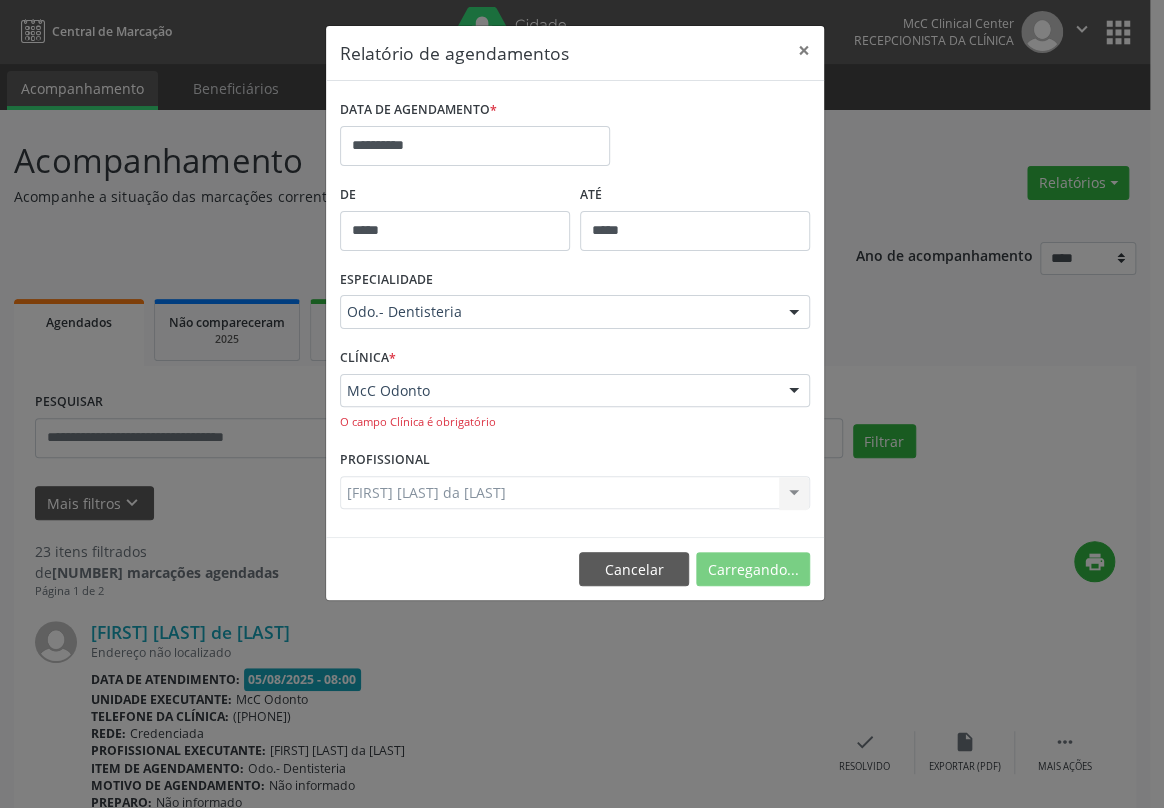 click on "McC Odonto" at bounding box center (396, 426) 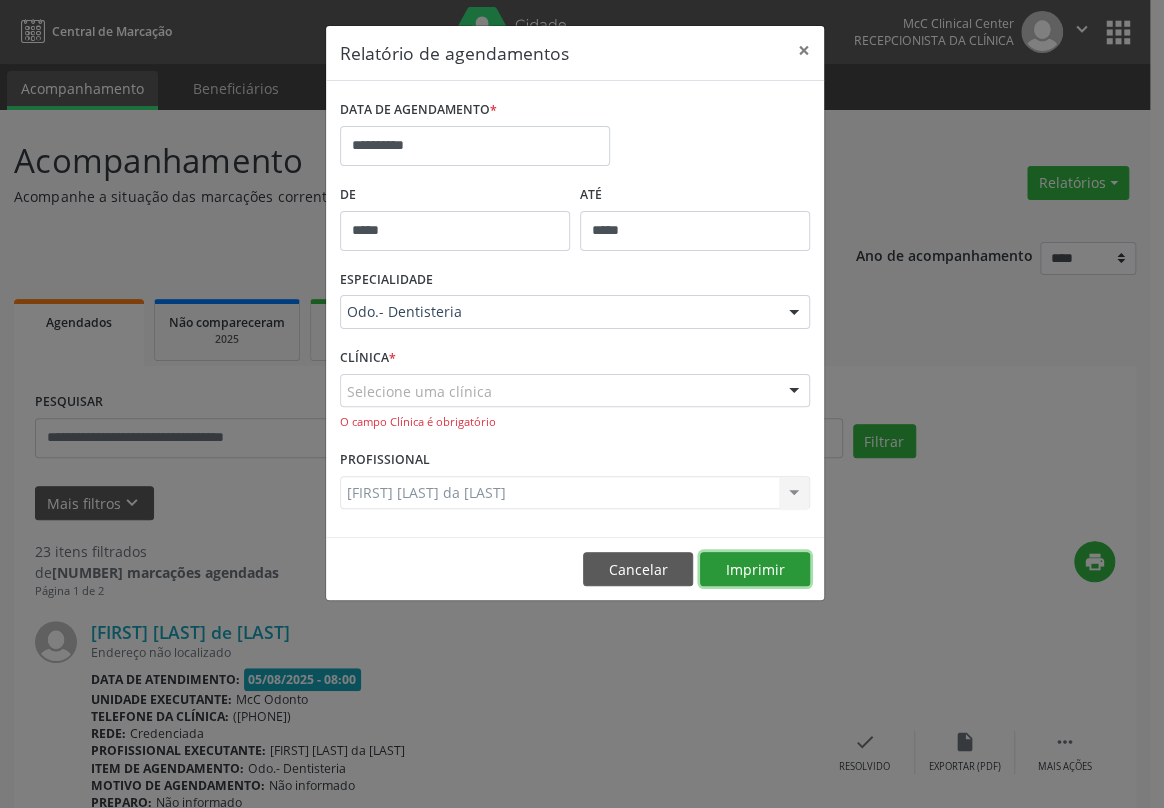 click on "Imprimir" at bounding box center [755, 569] 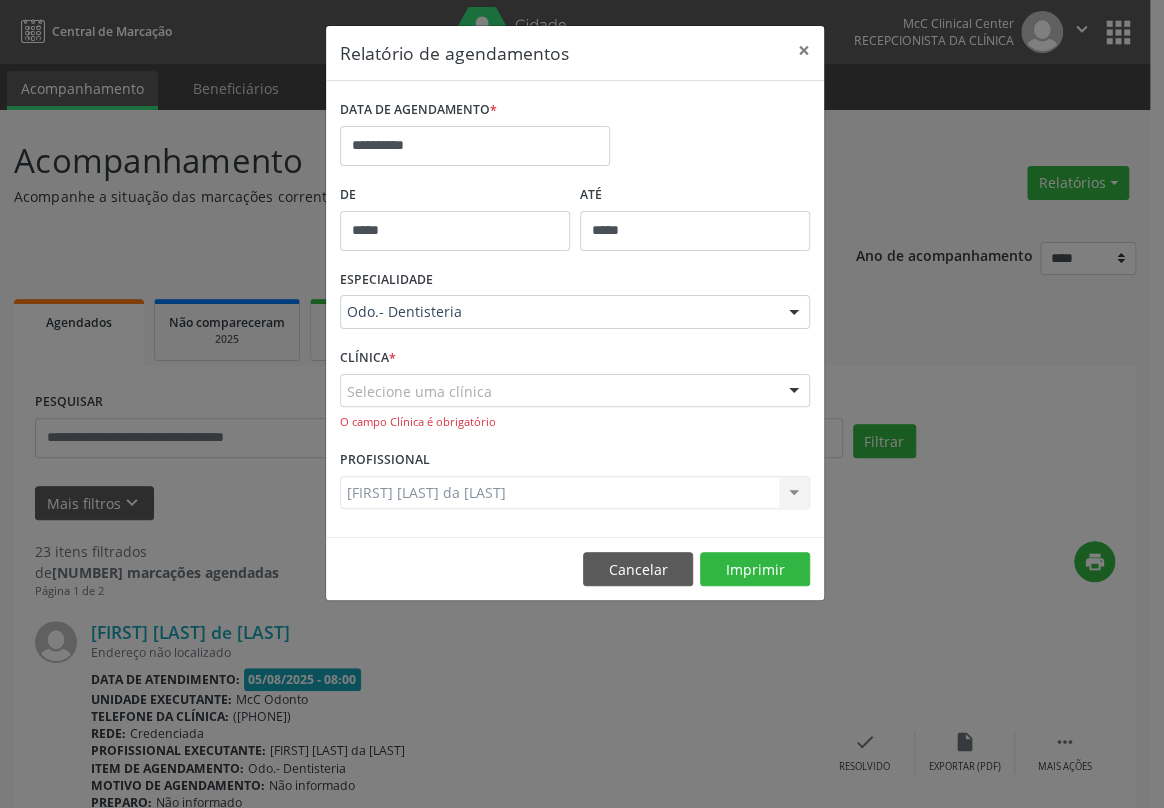 click on "Selecione uma clínica" at bounding box center (575, 391) 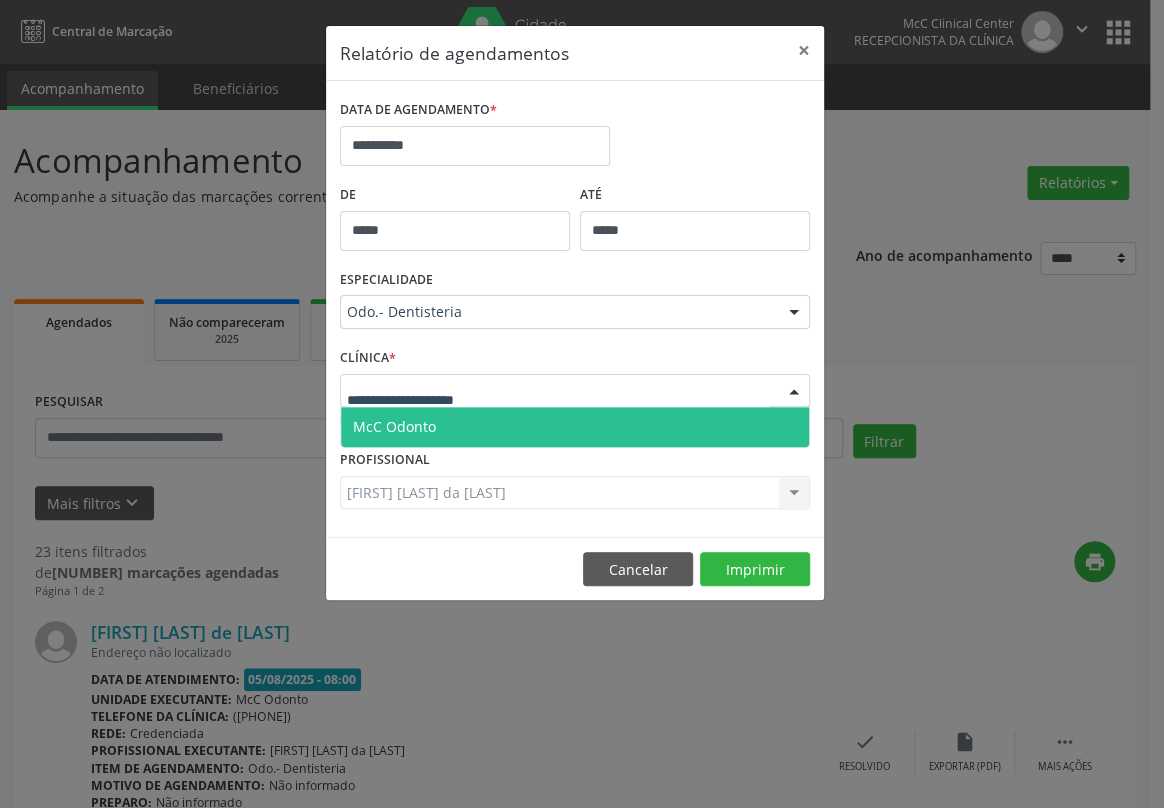 click on "McC Odonto" at bounding box center (575, 427) 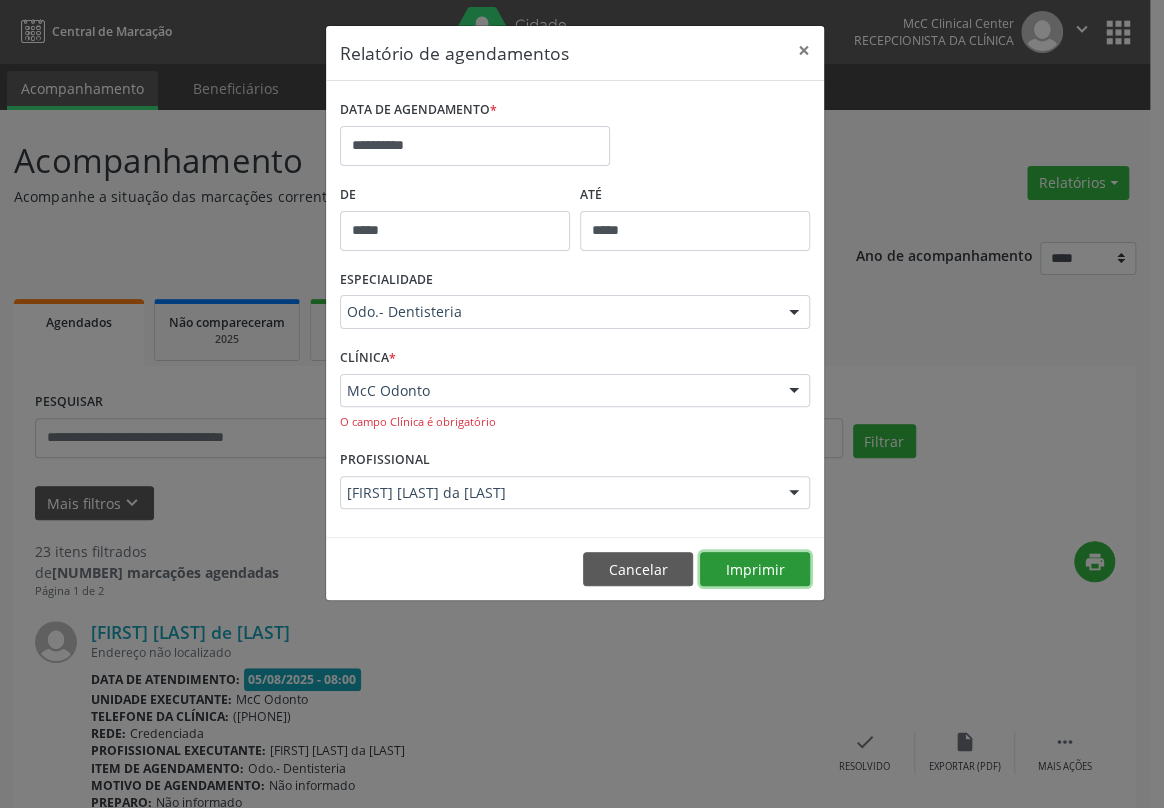 click on "Imprimir" at bounding box center [755, 569] 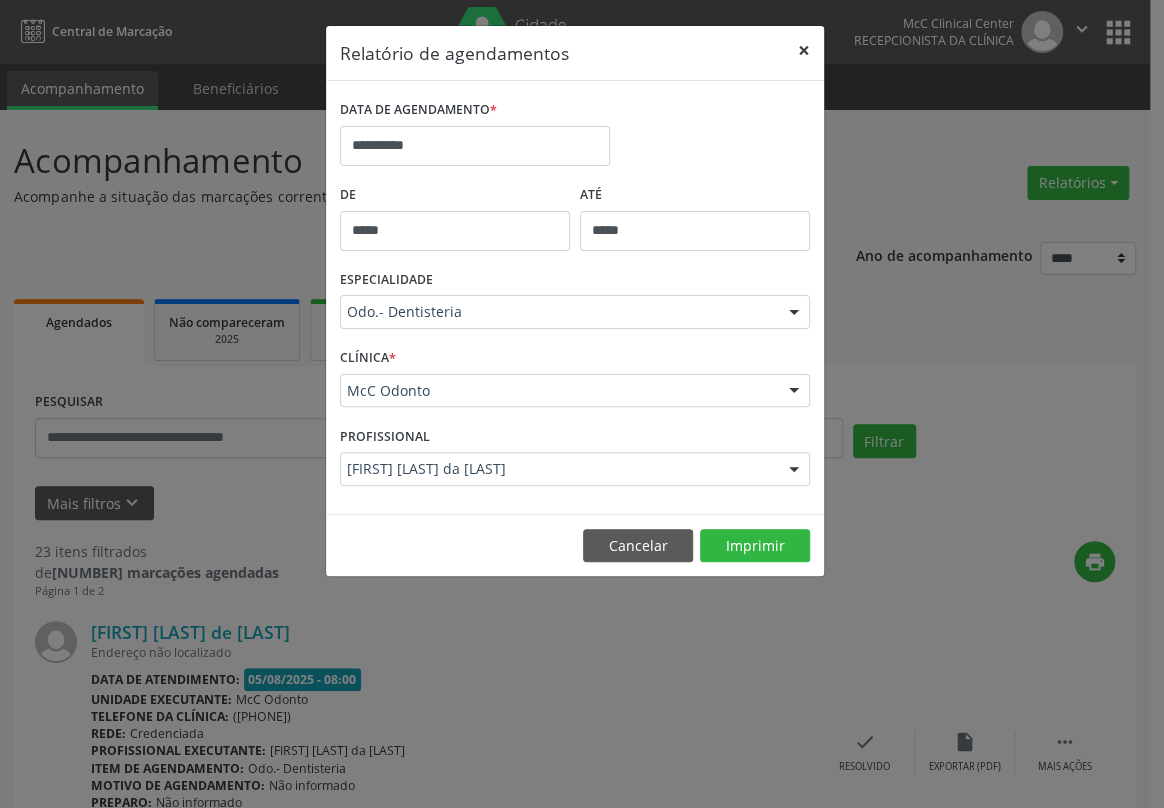 click on "×" at bounding box center (804, 50) 